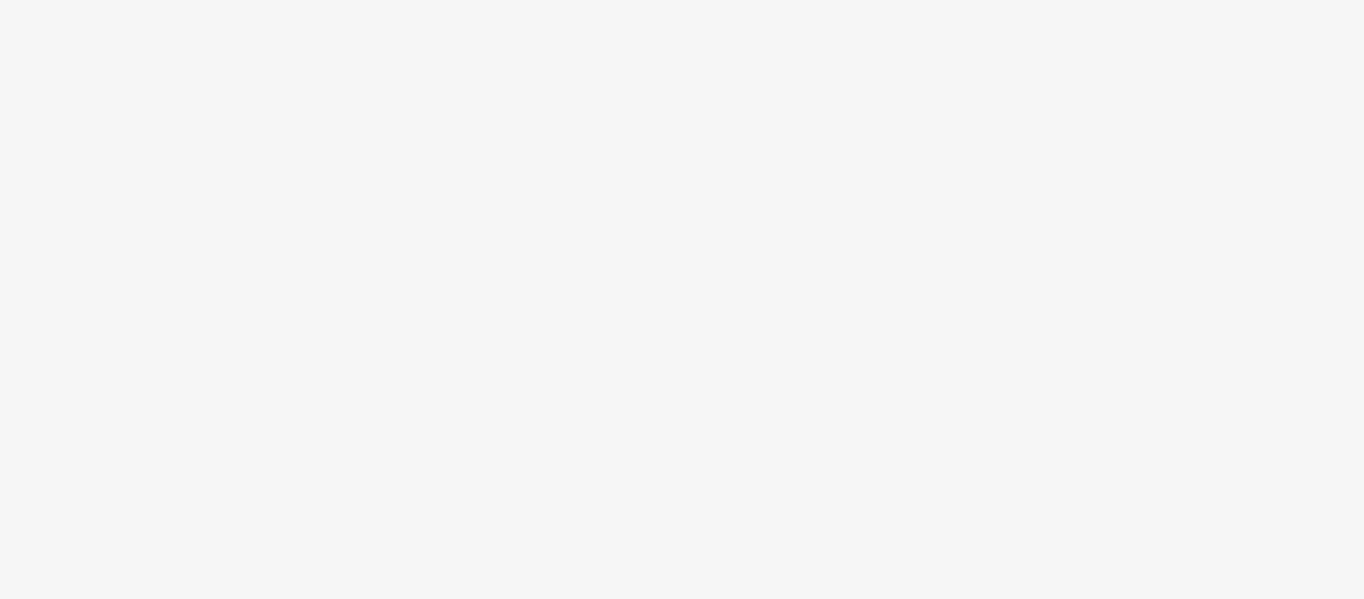 scroll, scrollTop: 0, scrollLeft: 0, axis: both 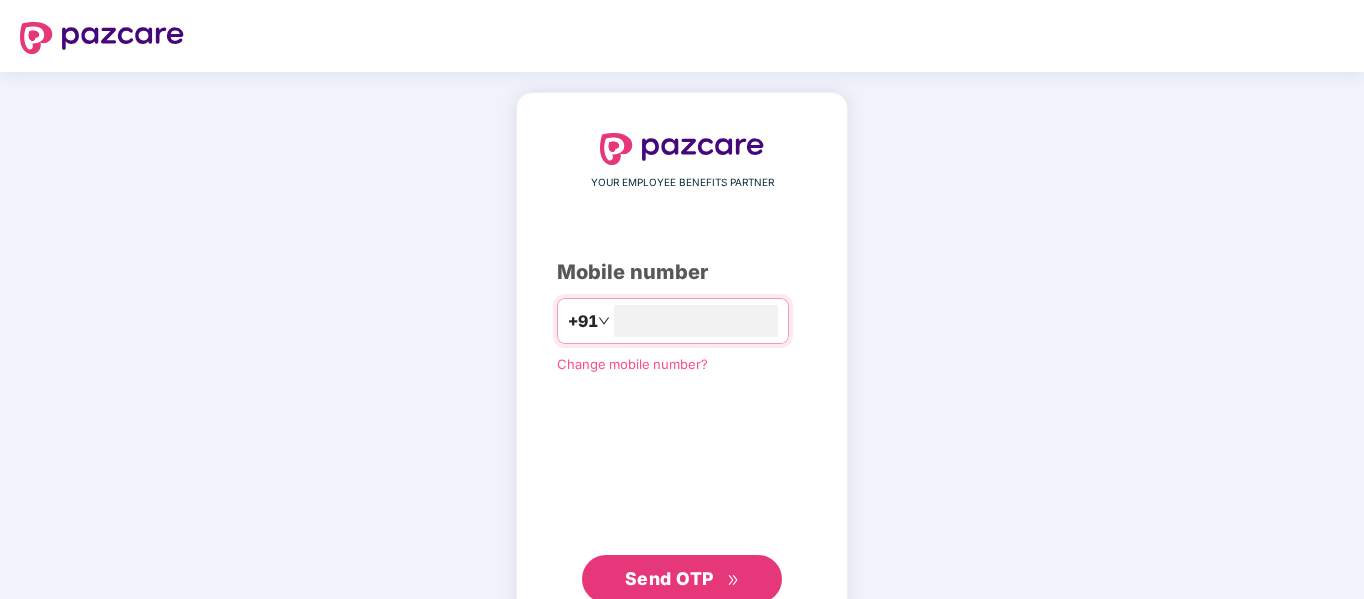 type on "**********" 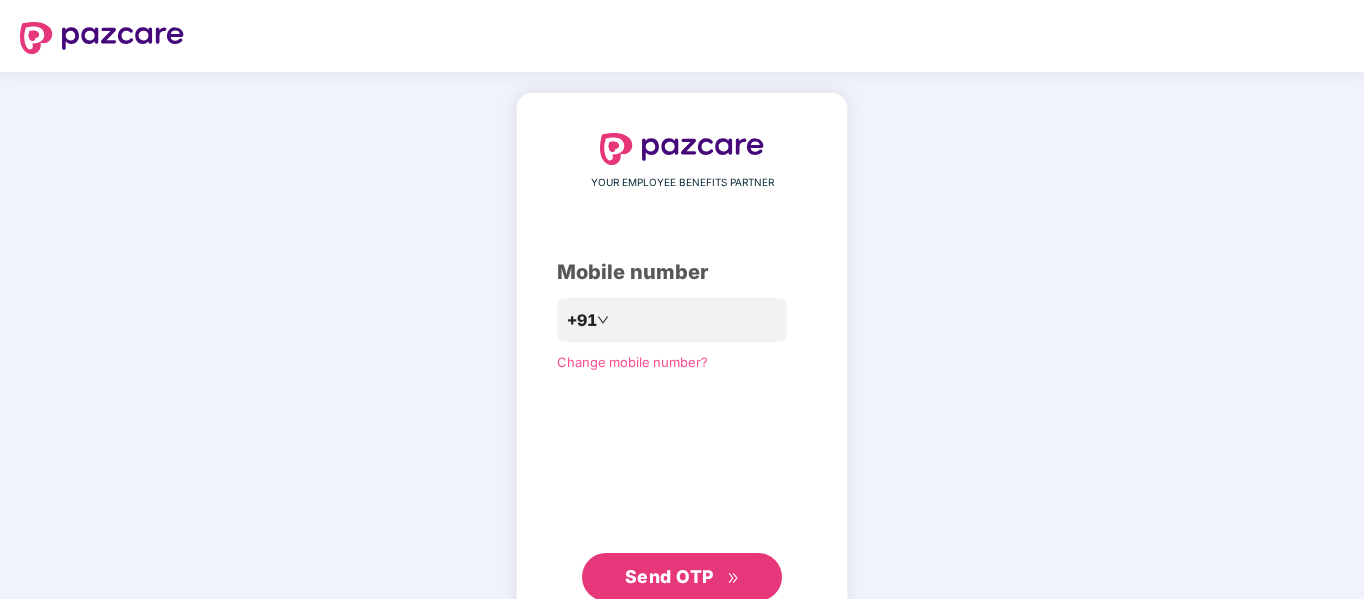 click on "Send OTP" at bounding box center [669, 576] 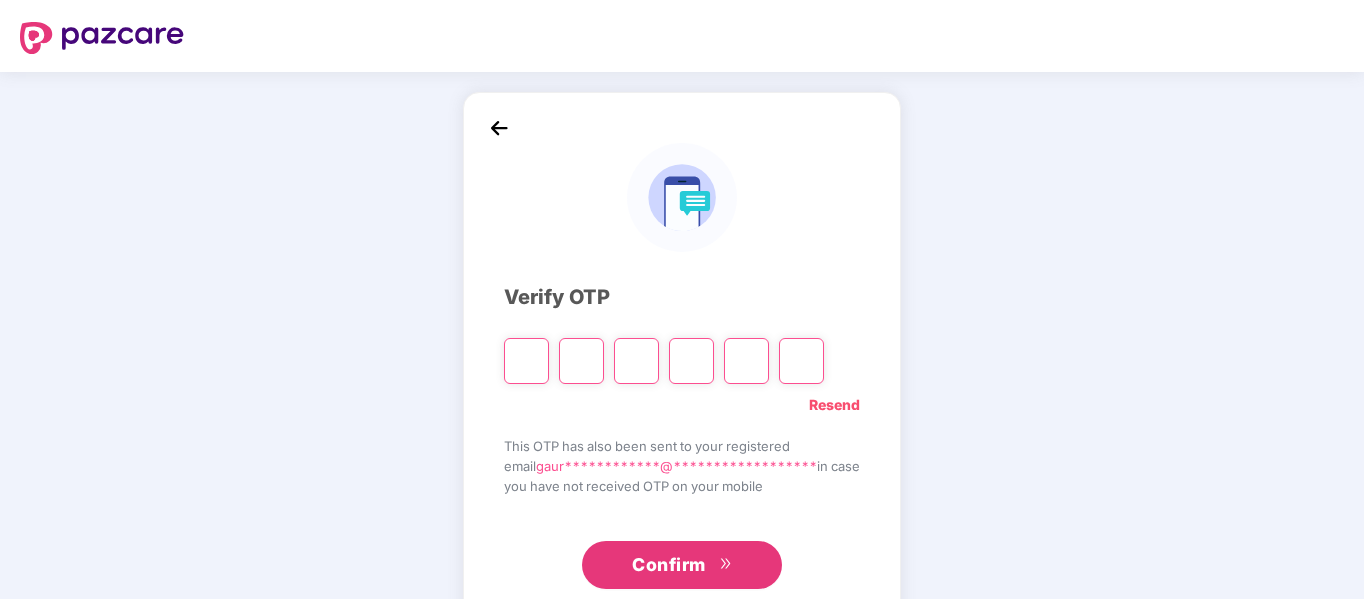 type on "*" 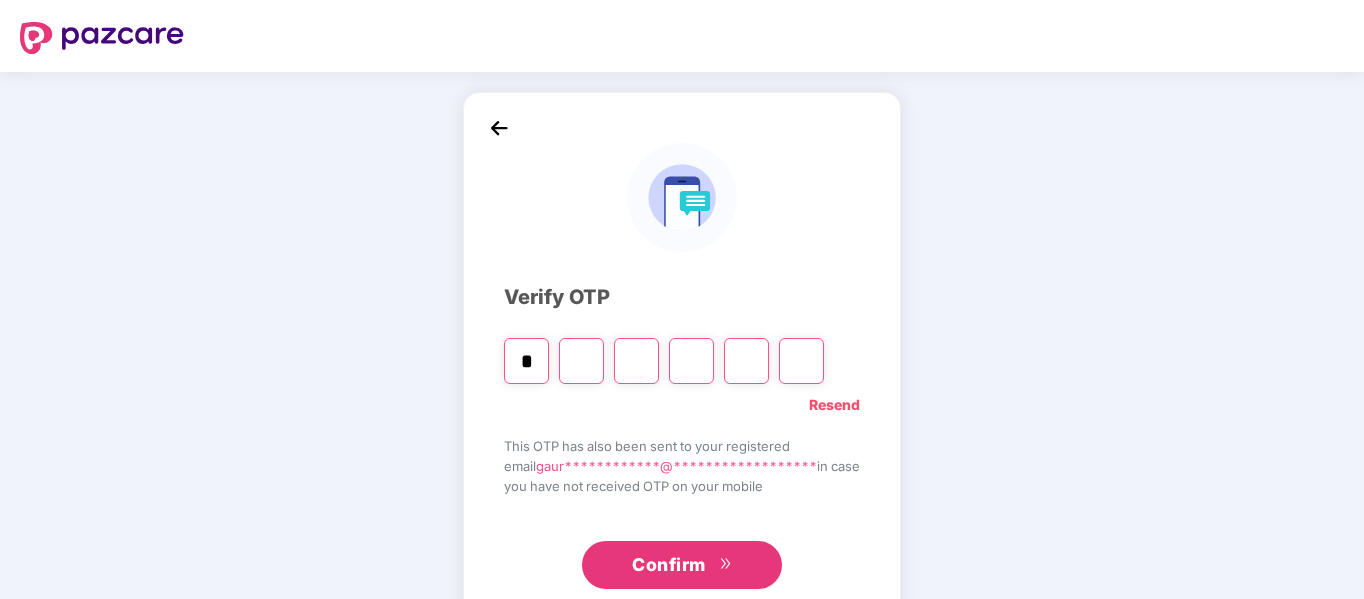 type on "*" 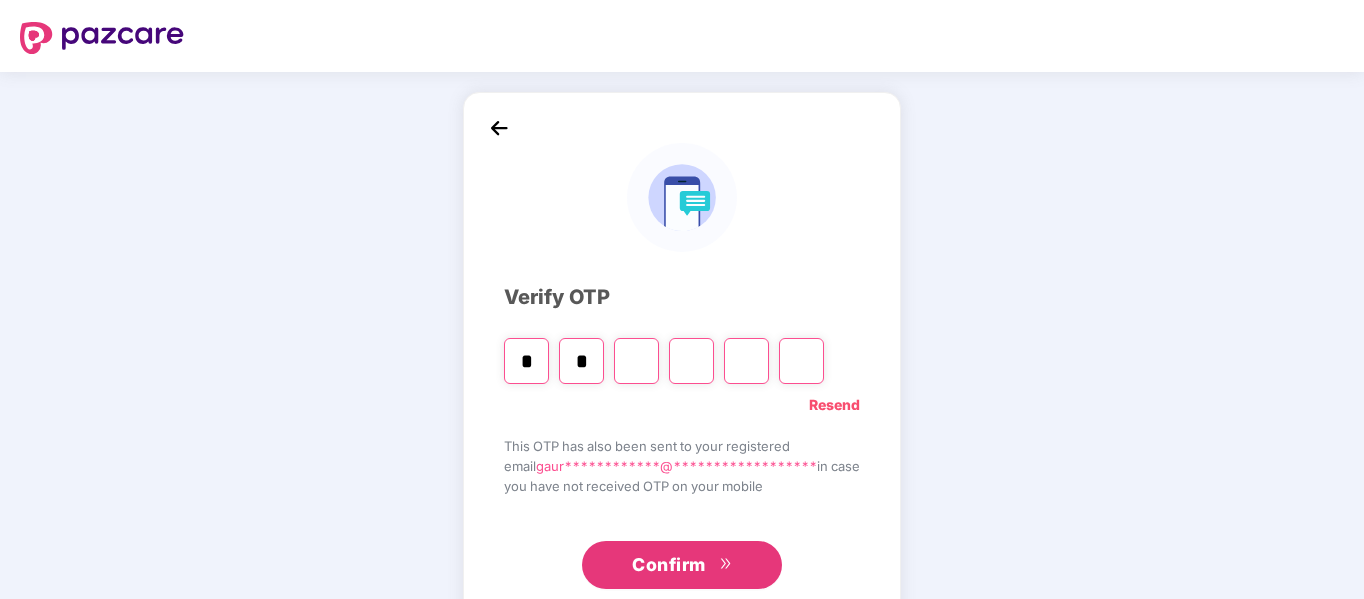 type on "*" 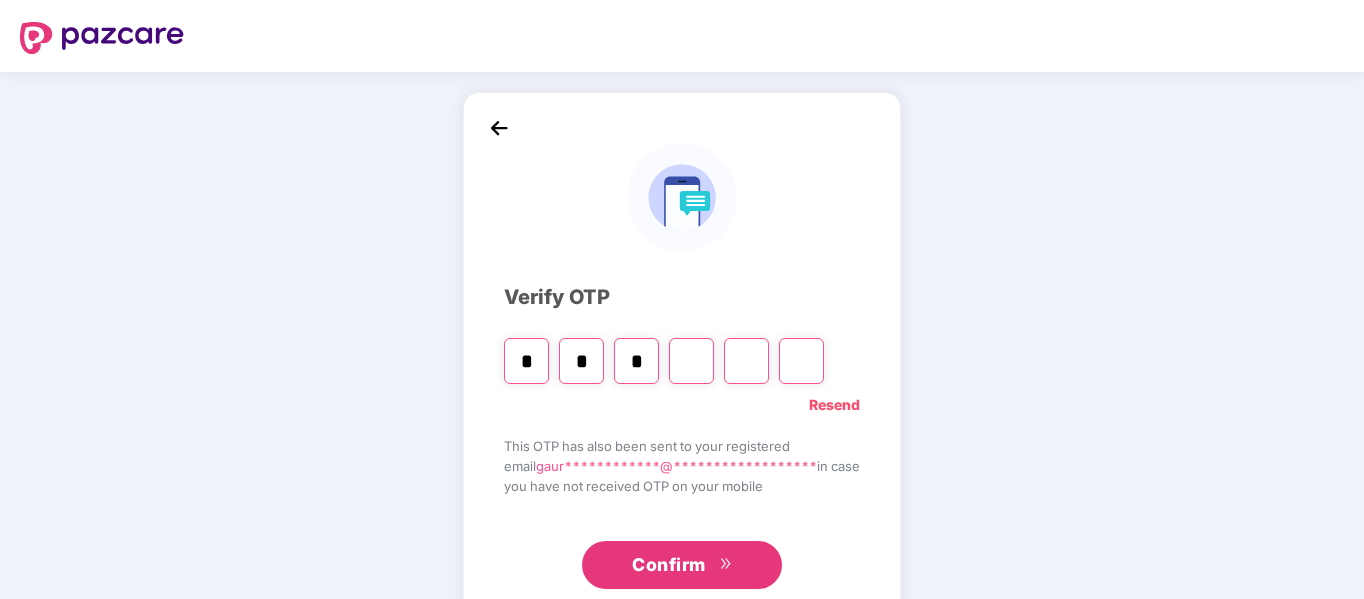 type on "*" 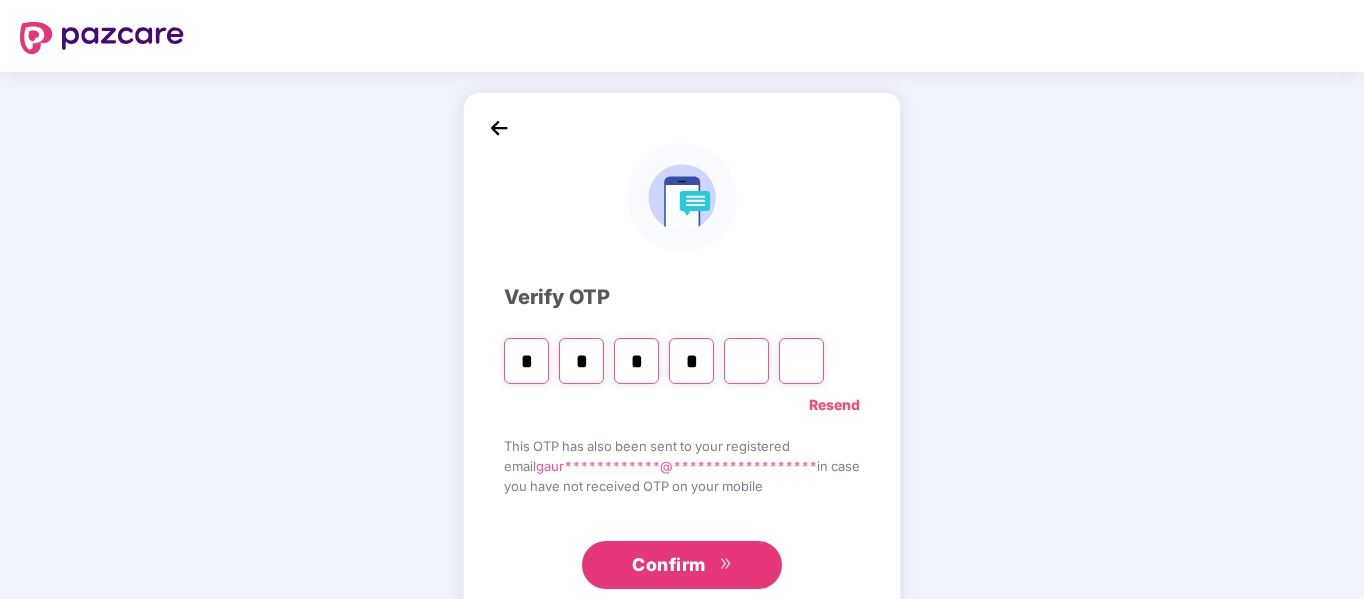 type on "*" 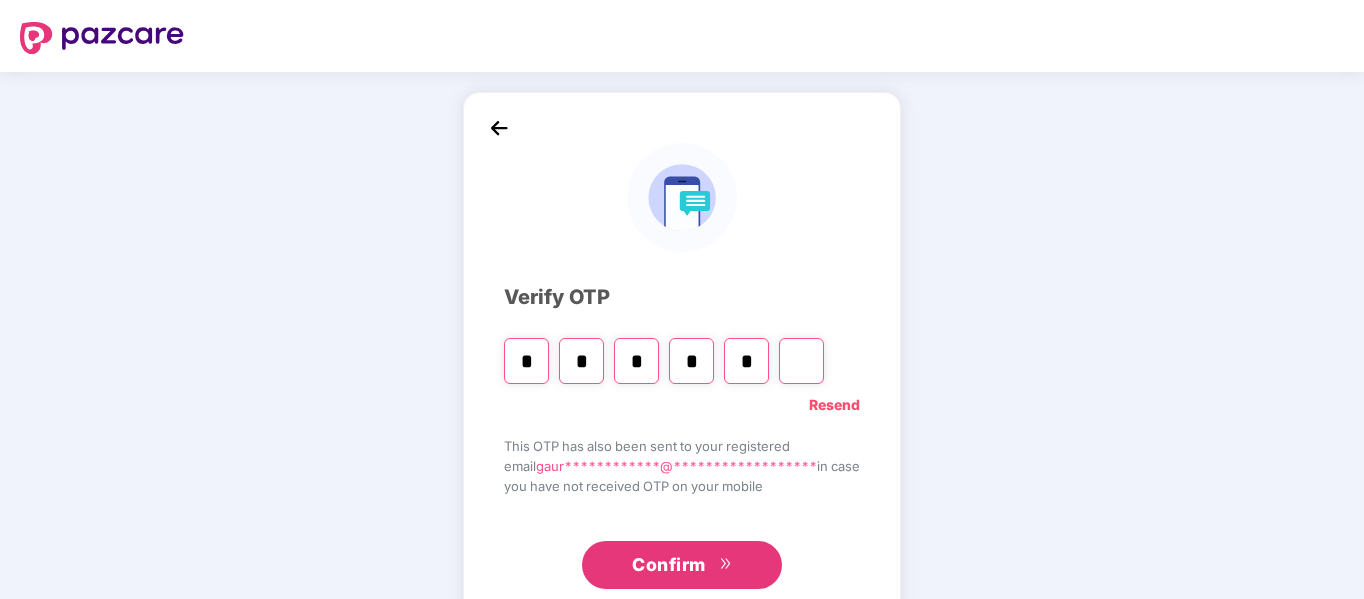 type on "*" 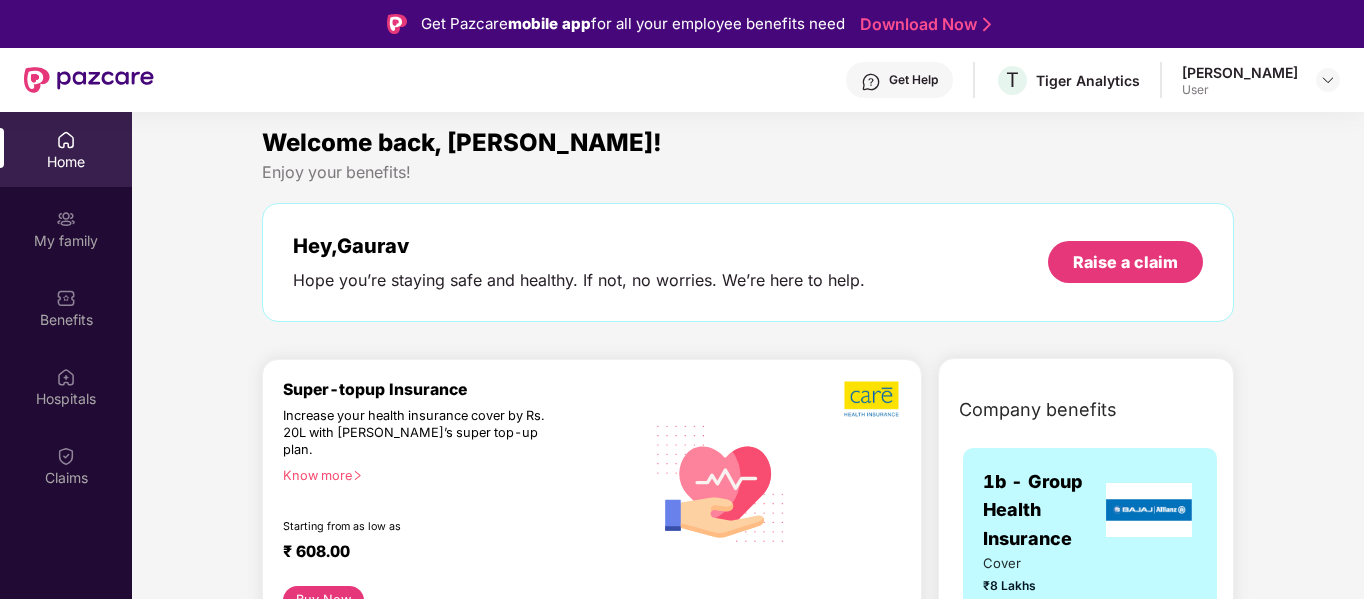 scroll, scrollTop: 0, scrollLeft: 0, axis: both 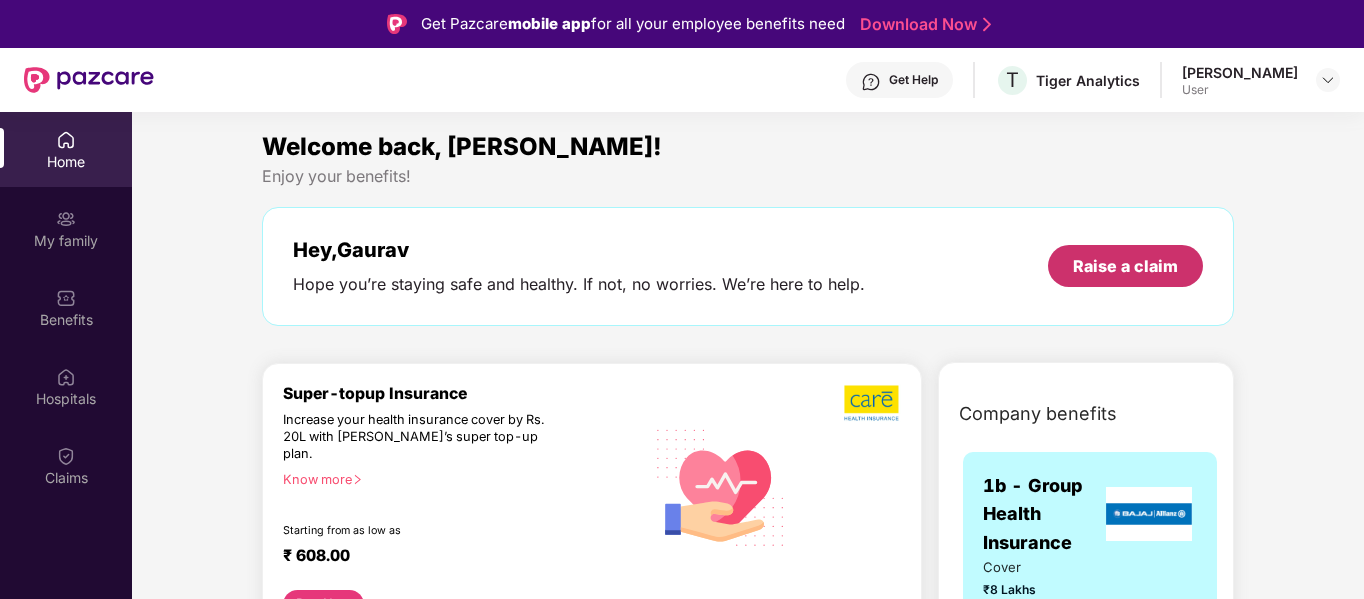 click on "Raise a claim" at bounding box center (1125, 266) 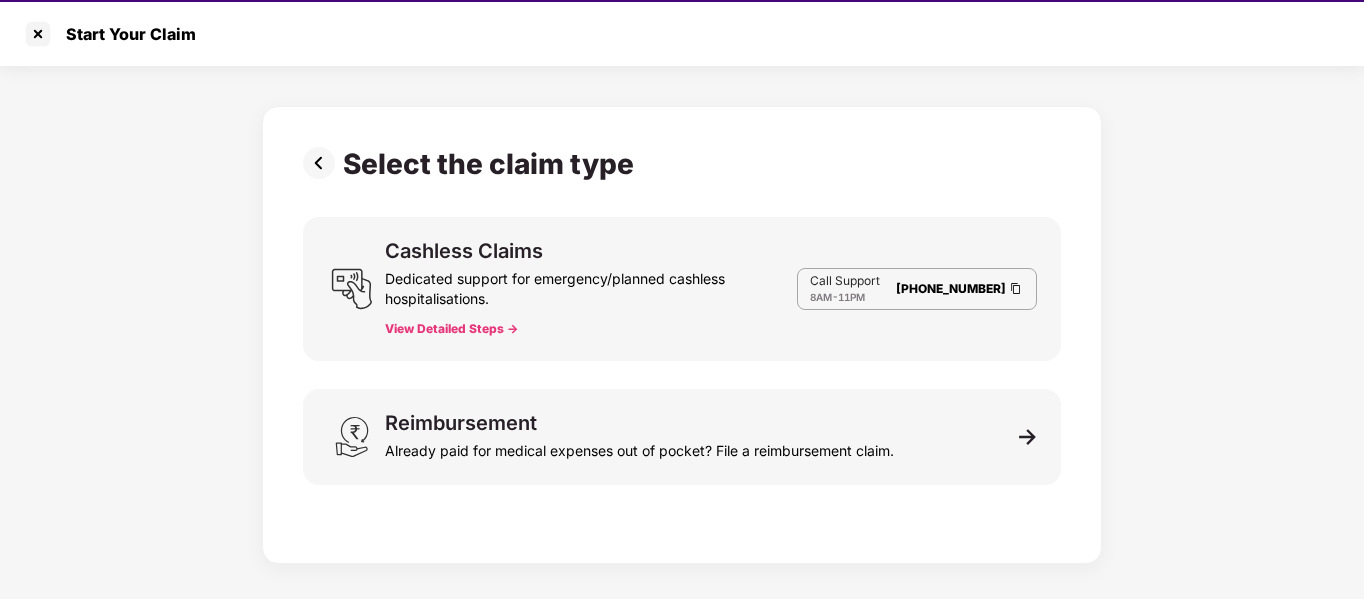 scroll, scrollTop: 48, scrollLeft: 0, axis: vertical 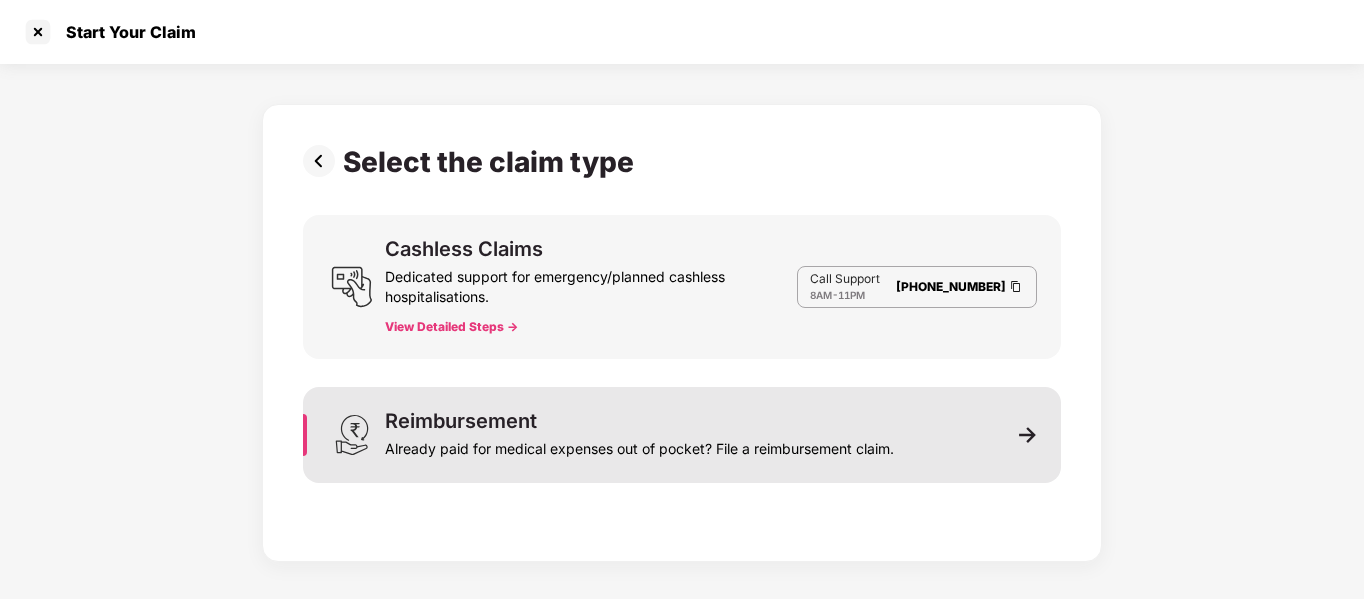 click on "Reimbursement Already paid for medical expenses out of pocket? File a reimbursement claim." at bounding box center (682, 435) 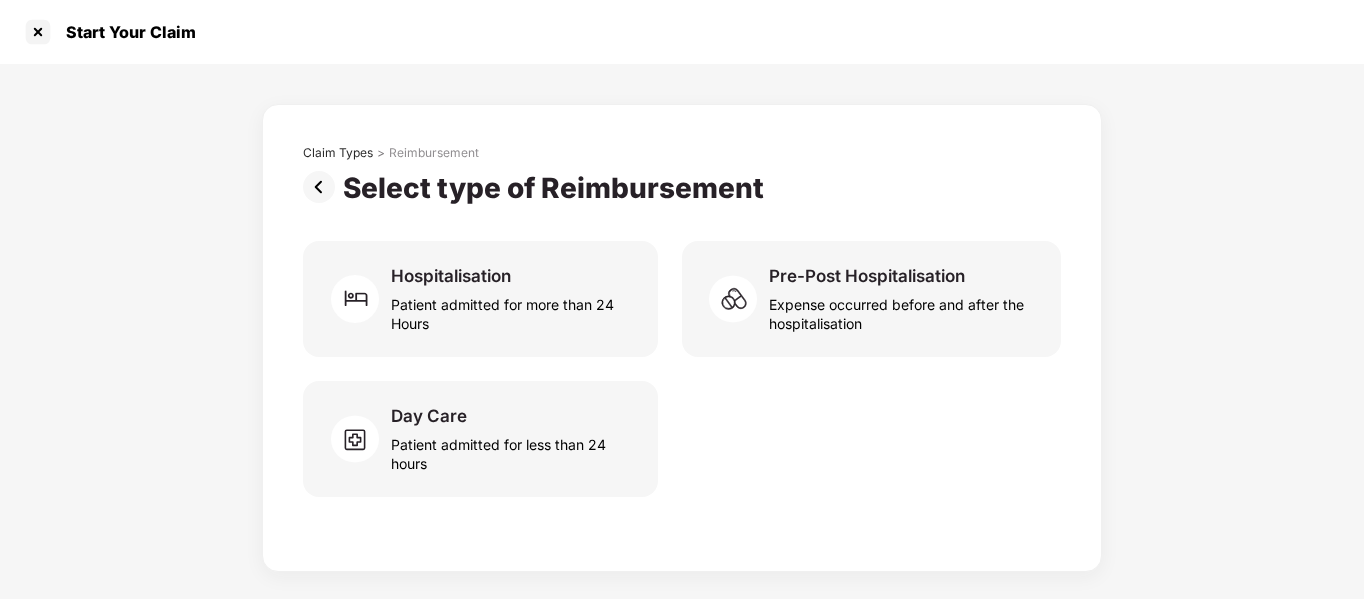 click at bounding box center (323, 187) 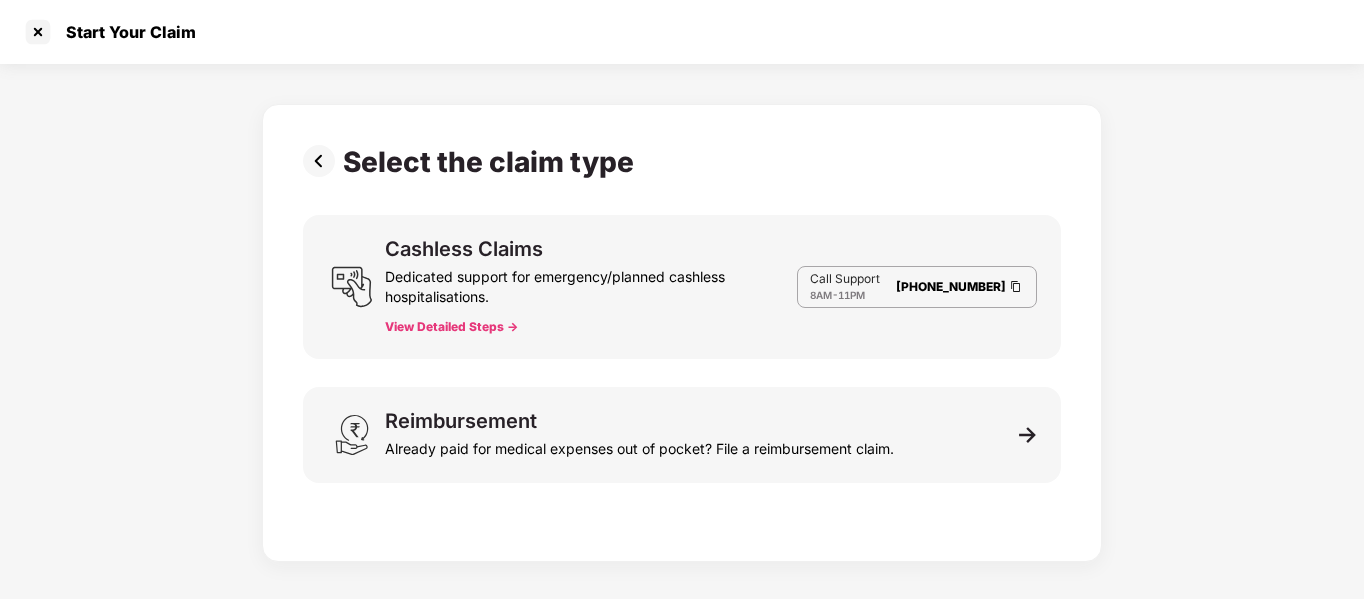 click at bounding box center (323, 161) 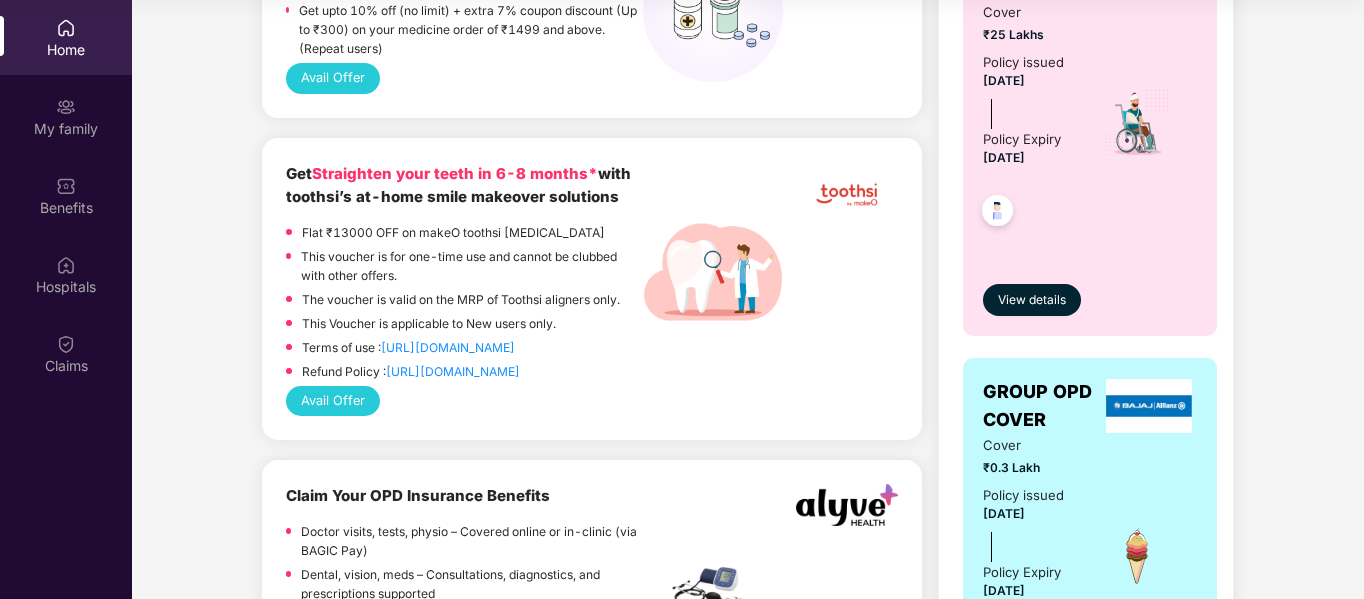 scroll, scrollTop: 1219, scrollLeft: 0, axis: vertical 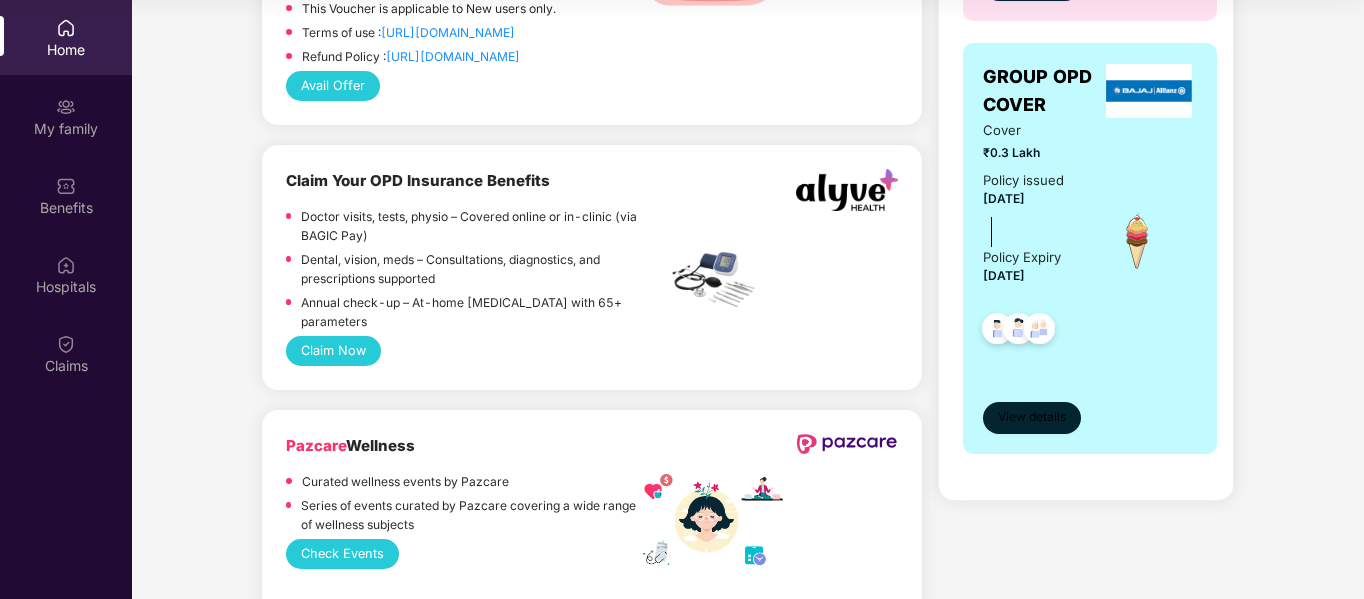click on "View details" at bounding box center (1032, 417) 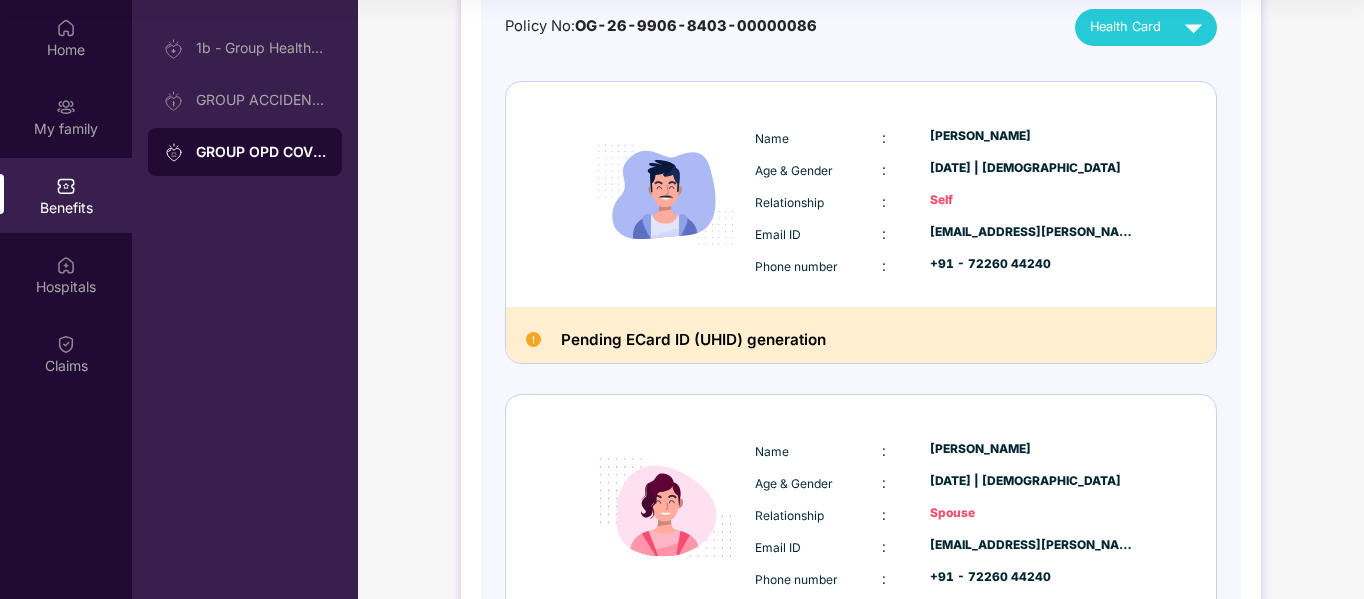 scroll, scrollTop: 0, scrollLeft: 0, axis: both 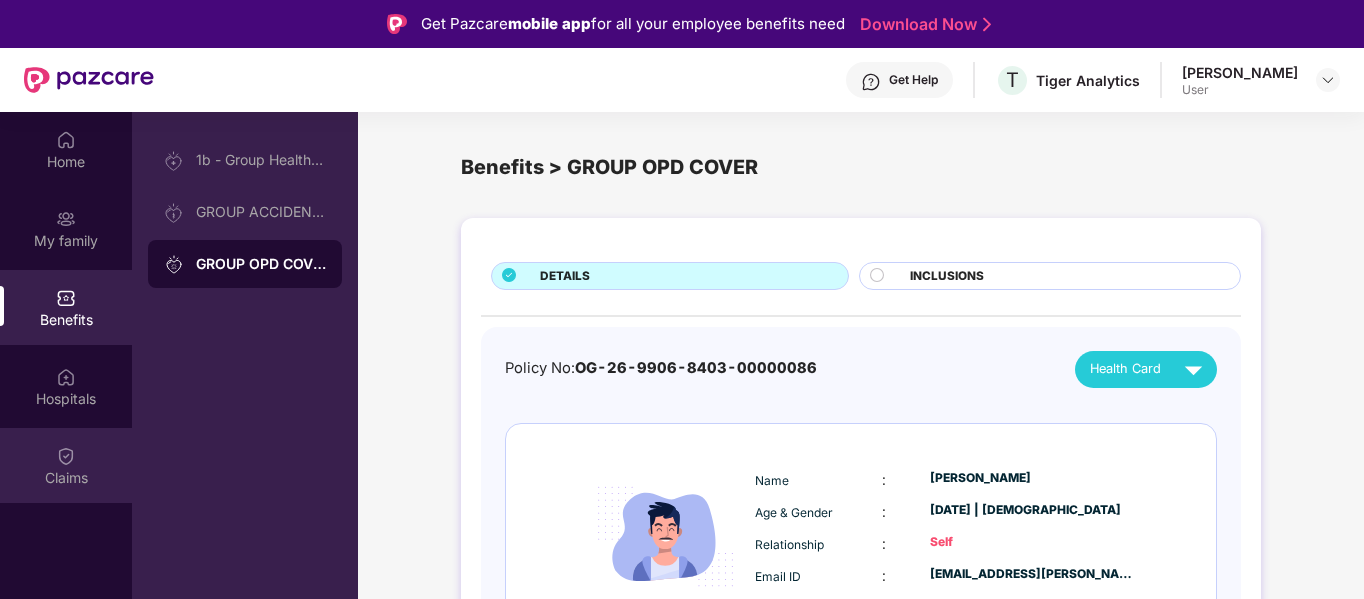 click on "Claims" at bounding box center [66, 478] 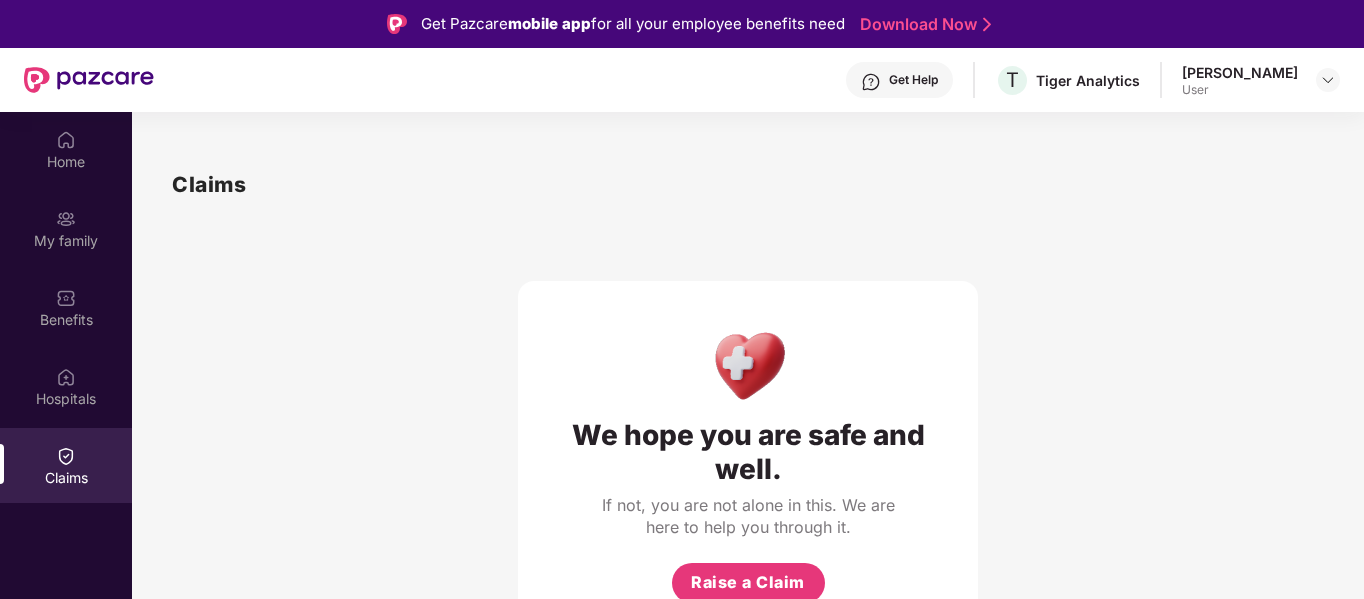 scroll, scrollTop: 112, scrollLeft: 0, axis: vertical 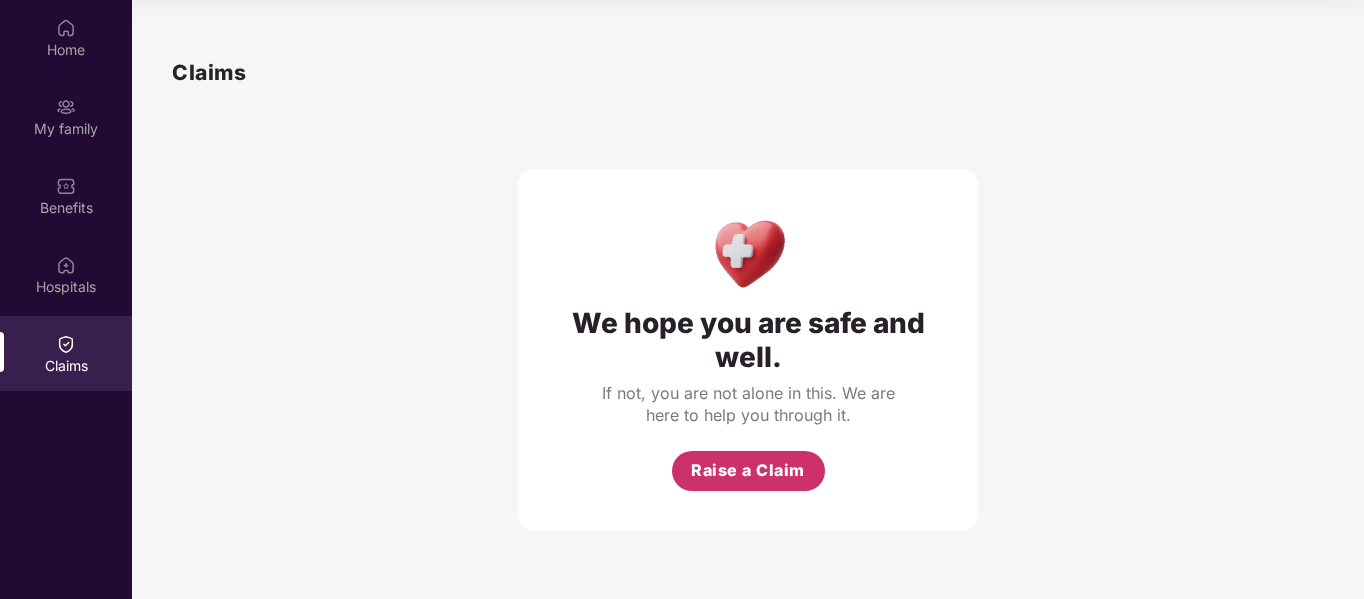 click on "Raise a Claim" at bounding box center (748, 470) 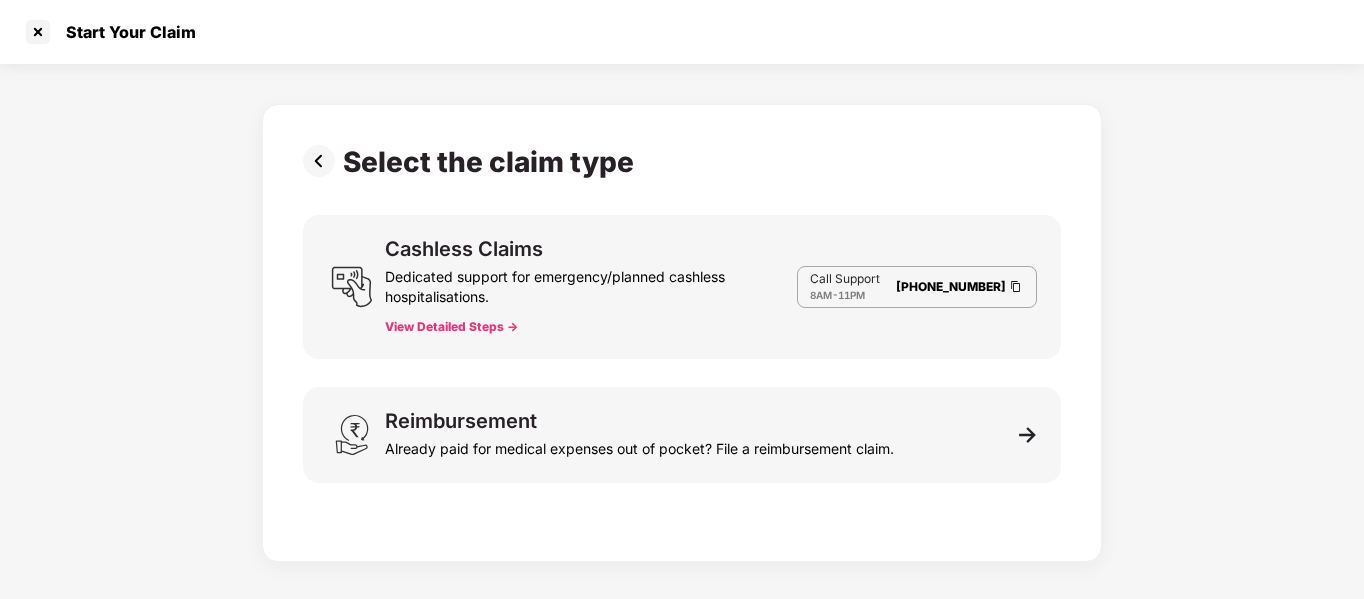 scroll, scrollTop: 48, scrollLeft: 0, axis: vertical 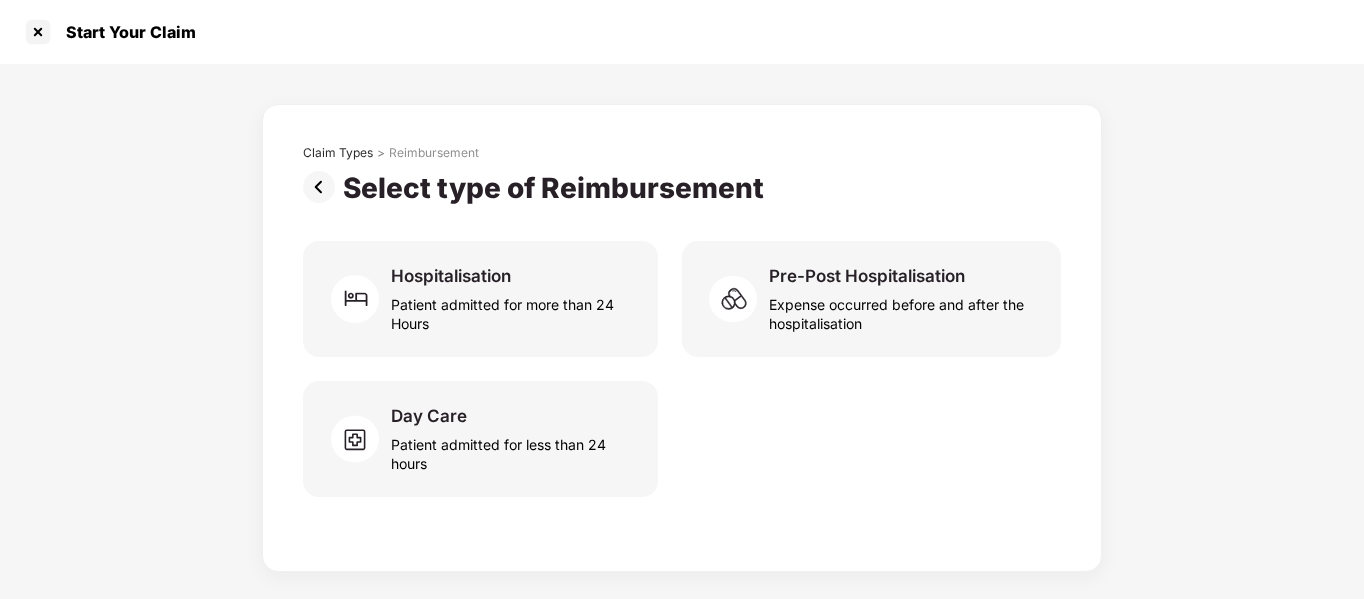 click at bounding box center (323, 187) 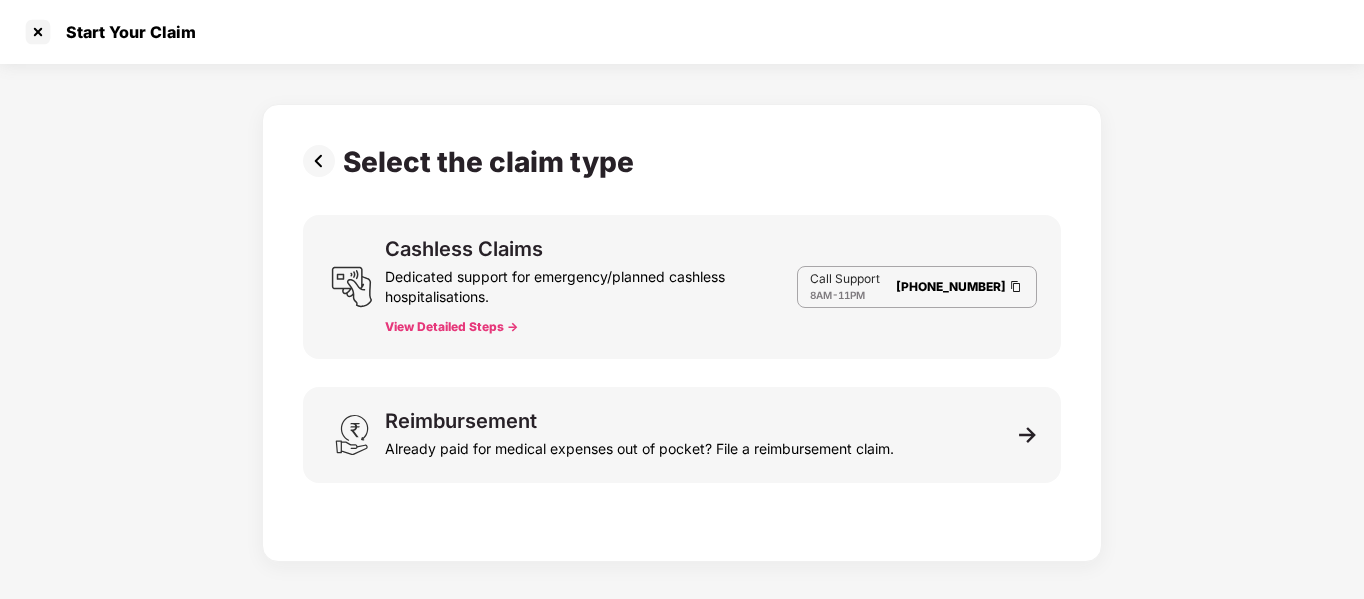click at bounding box center (323, 161) 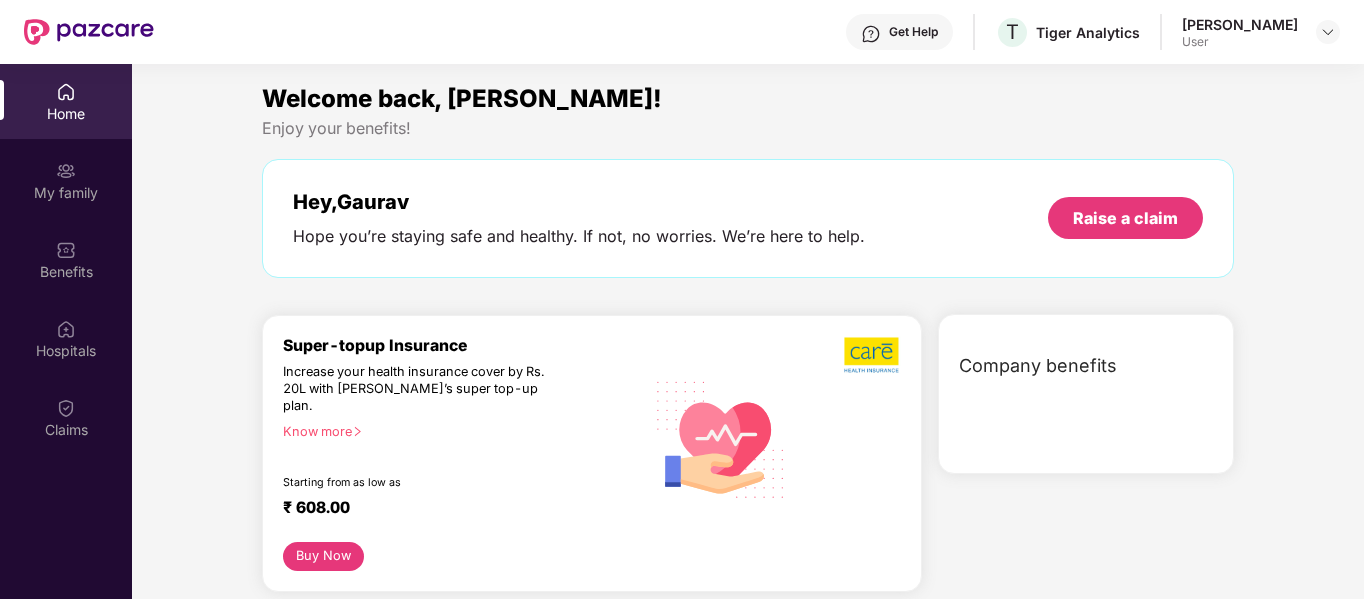 scroll, scrollTop: 112, scrollLeft: 0, axis: vertical 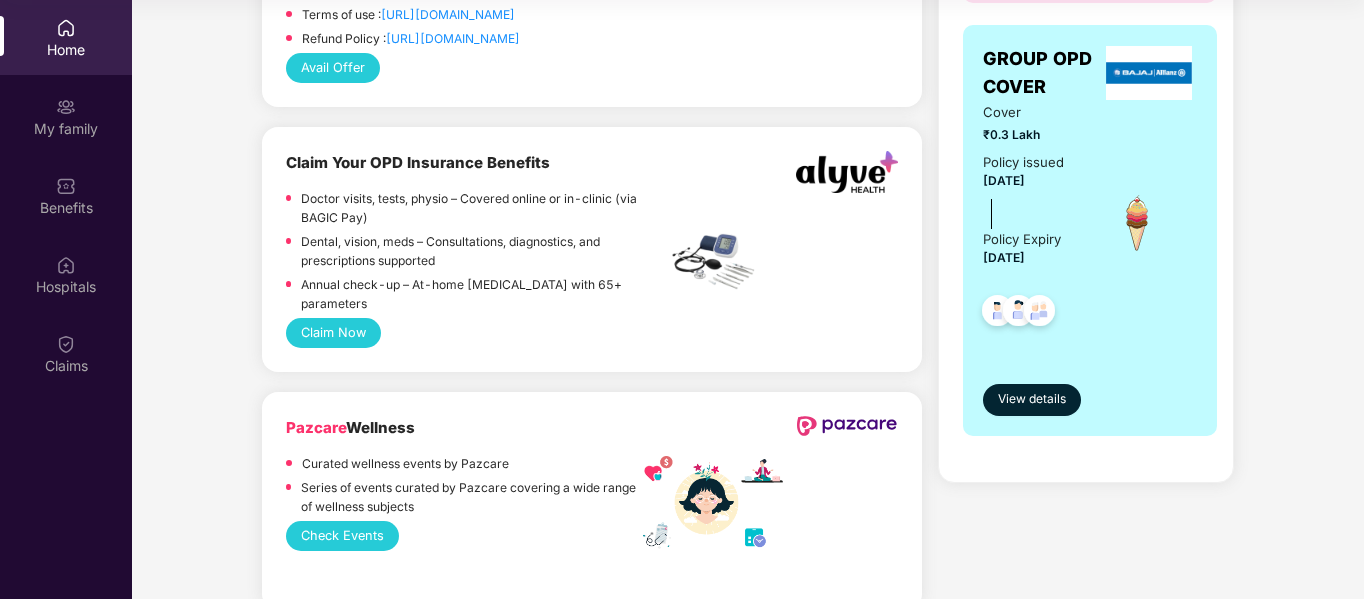click on "Claim Now" at bounding box center [333, 333] 